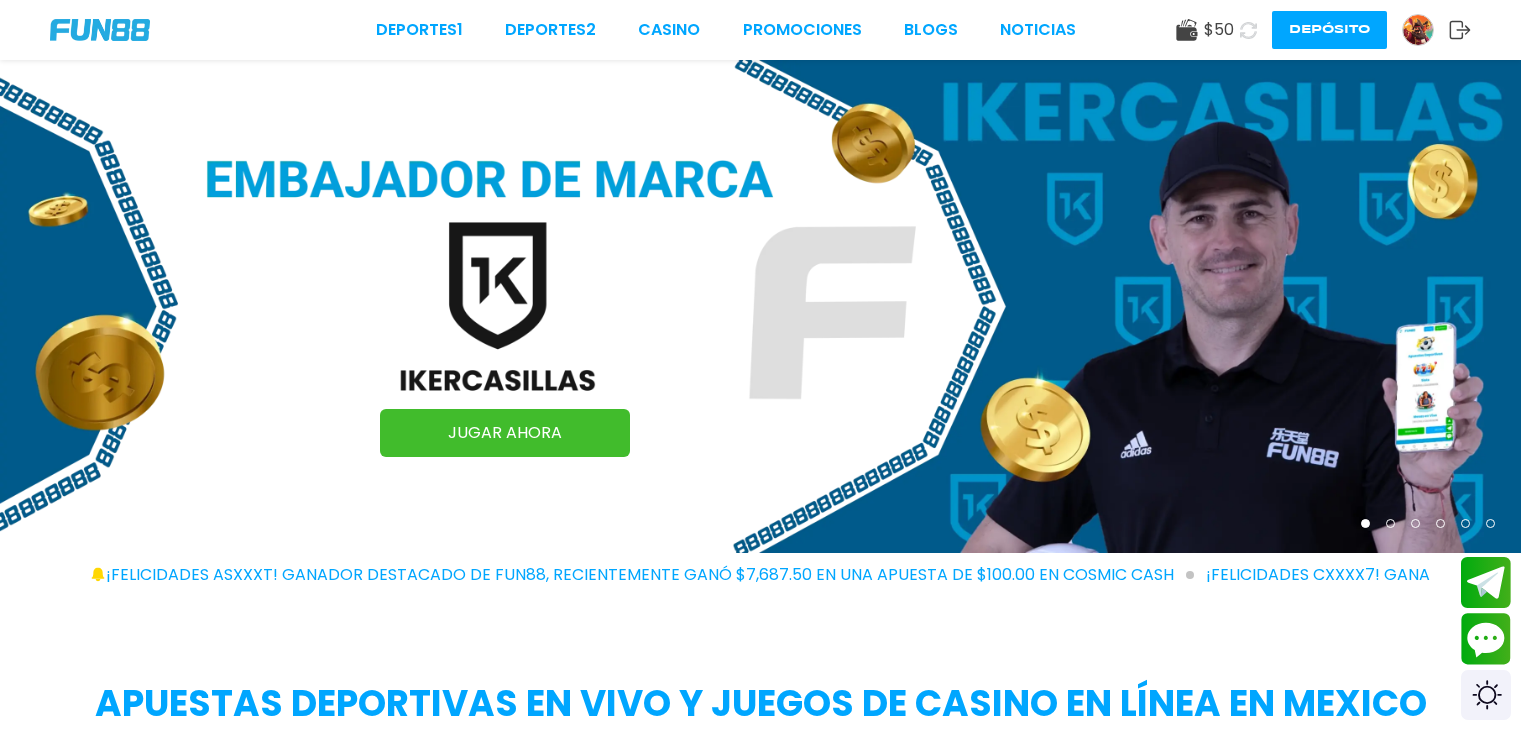 scroll, scrollTop: 0, scrollLeft: 0, axis: both 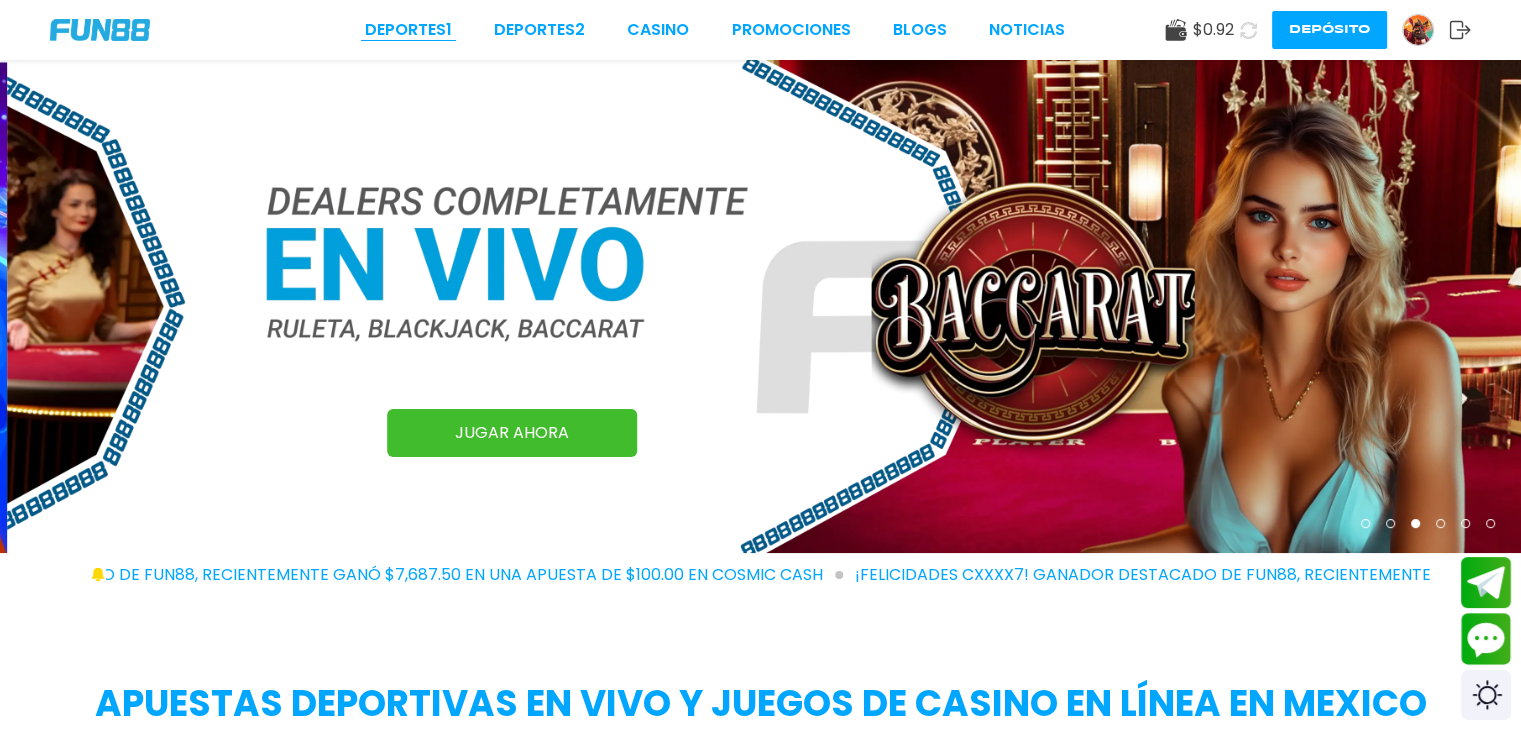 click on "Deportes  1" at bounding box center [408, 30] 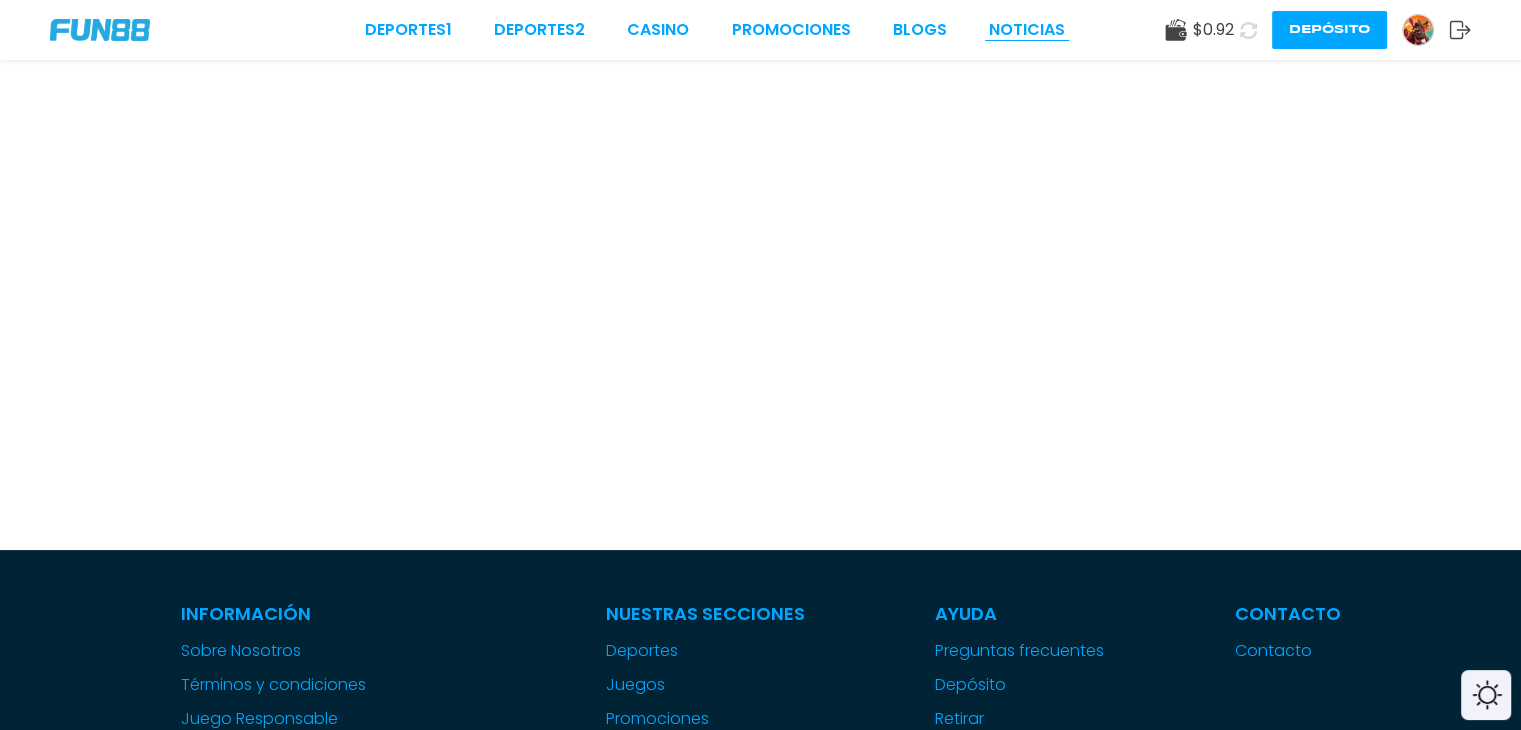 scroll, scrollTop: 0, scrollLeft: 0, axis: both 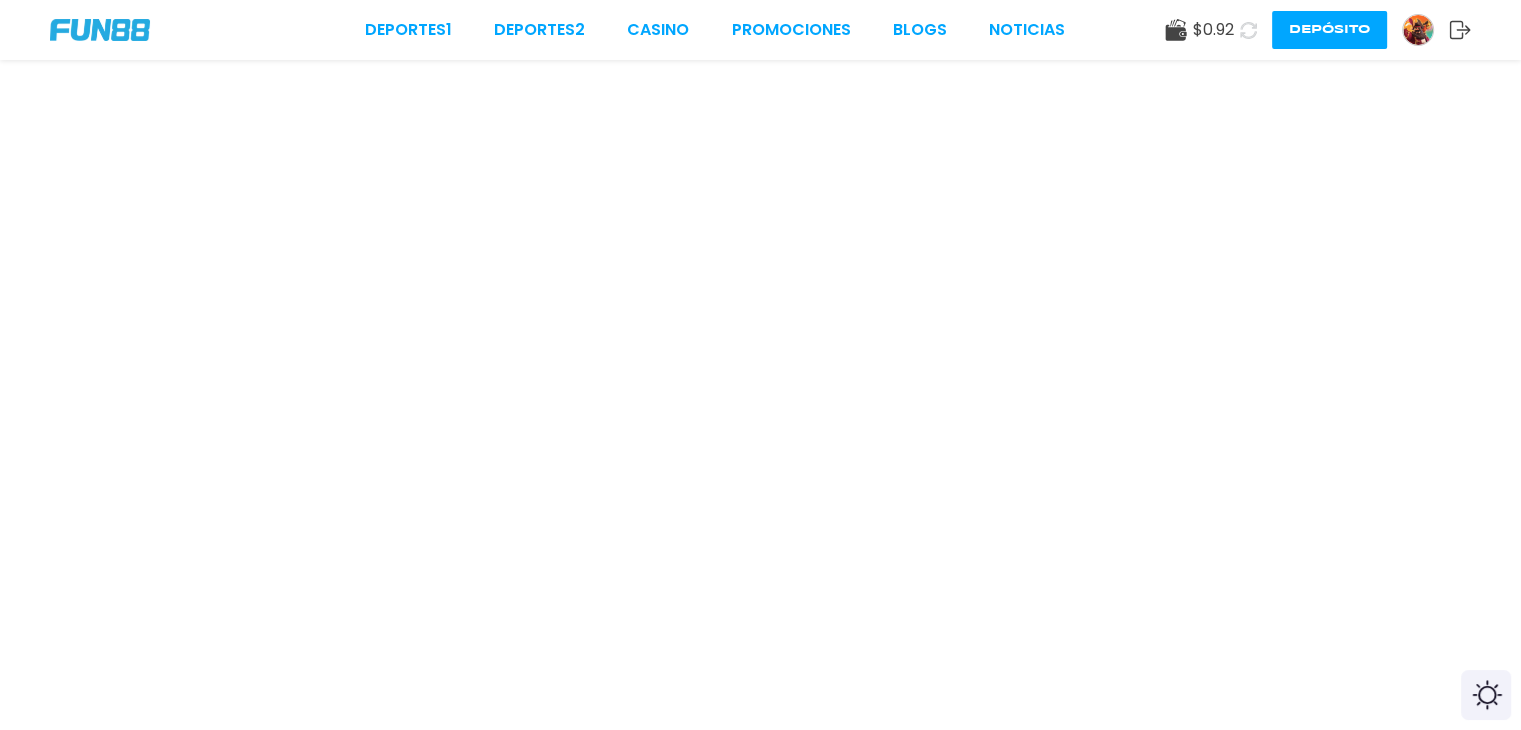 click at bounding box center (1418, 30) 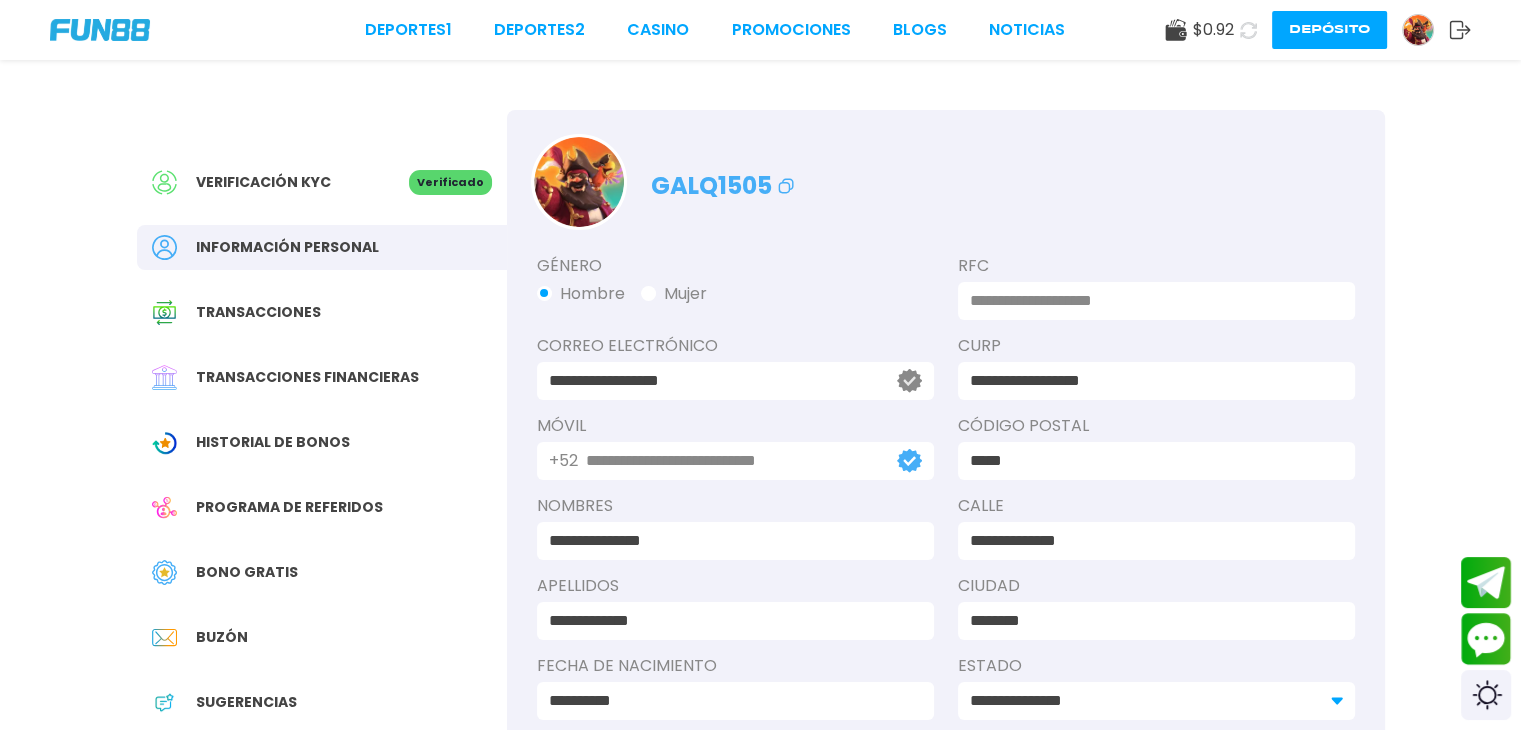 click on "Historial de Bonos" at bounding box center (322, 442) 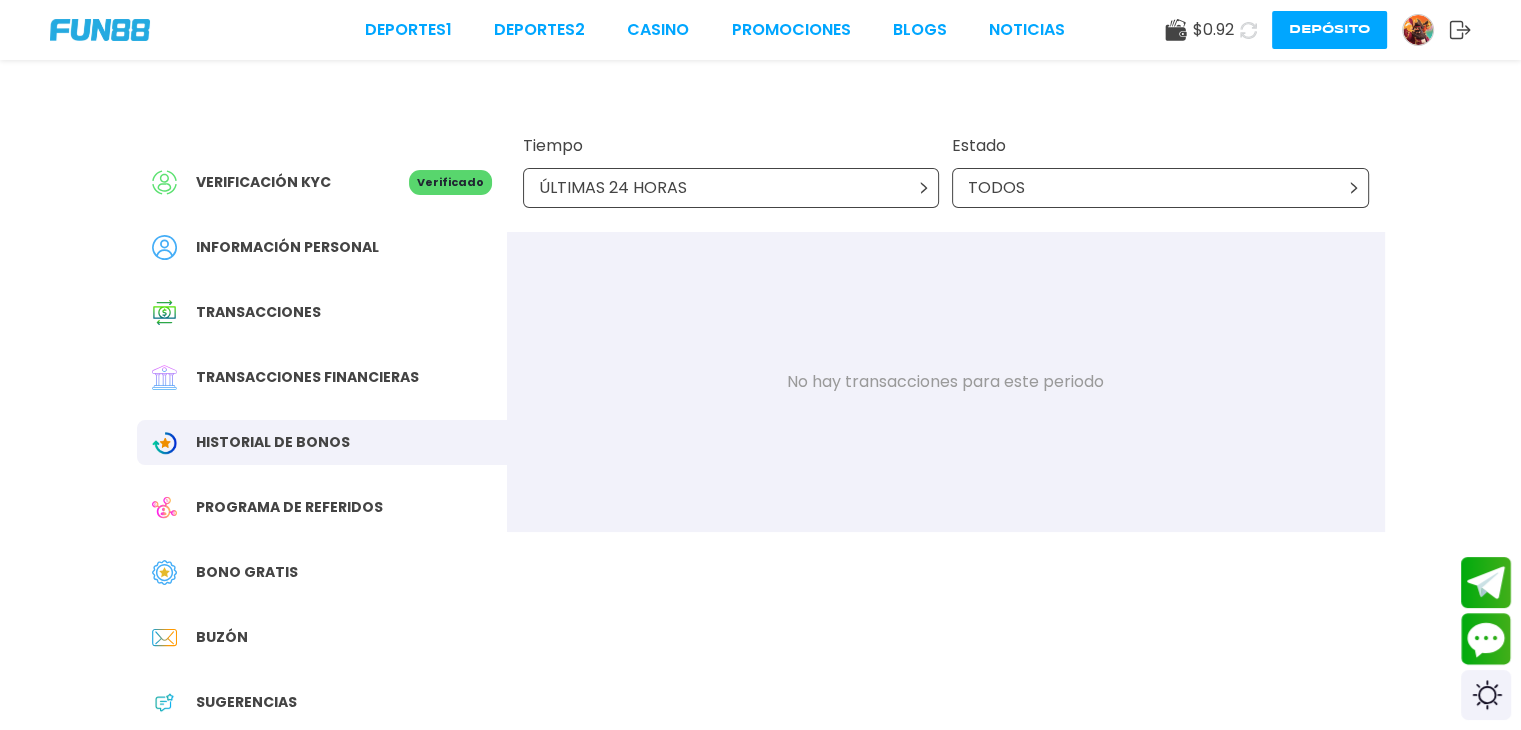 click on "Bono Gratis" at bounding box center [247, 572] 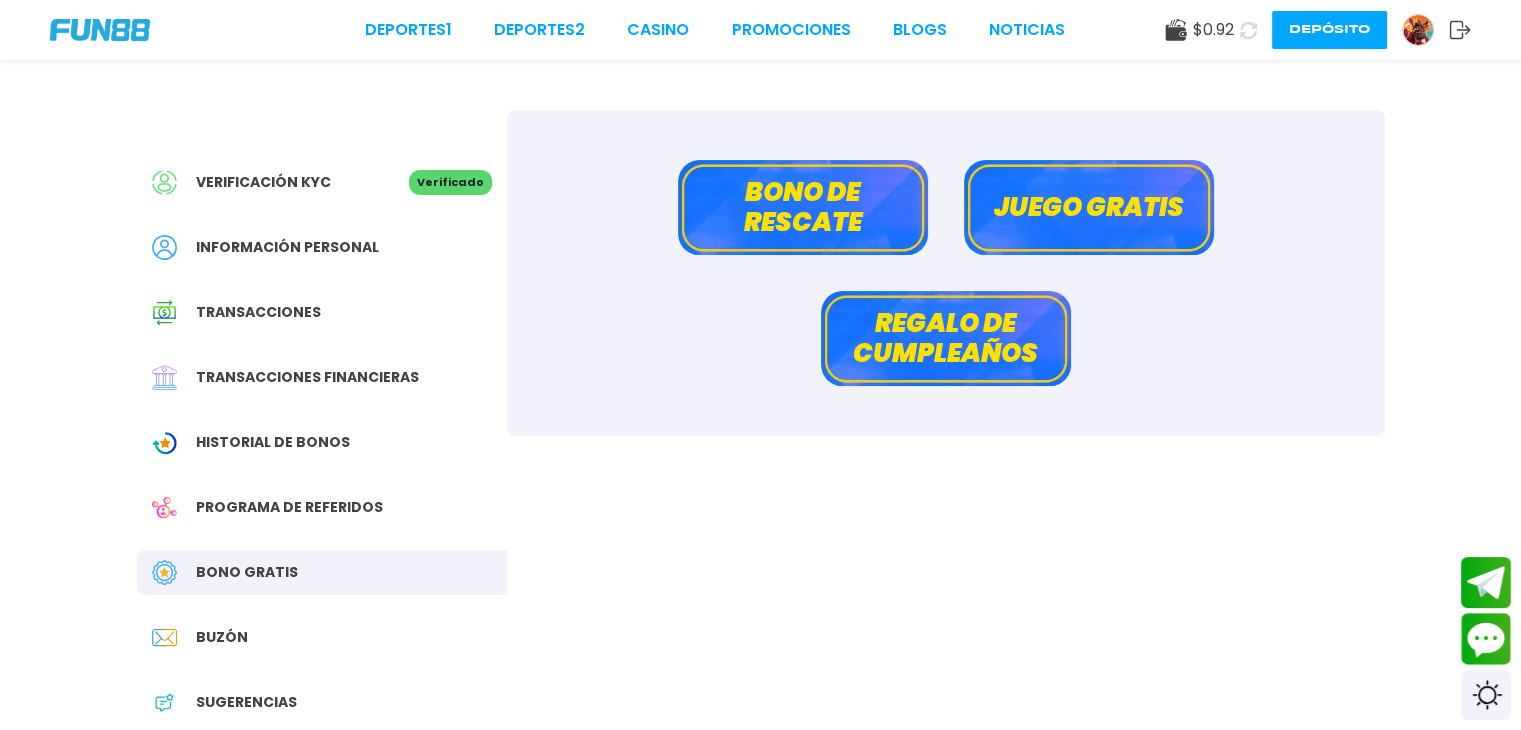 click on "Bono de rescate" at bounding box center (803, 207) 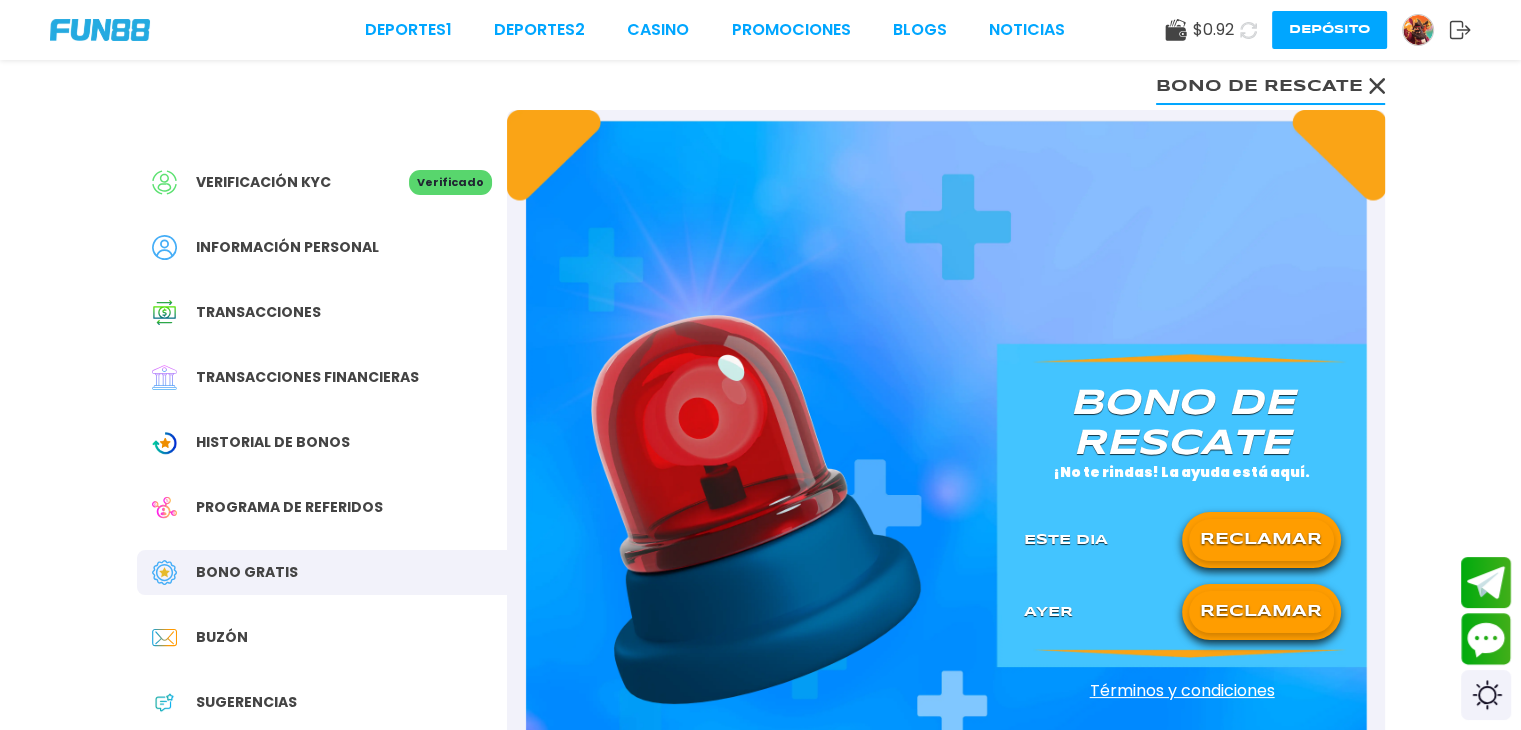 click on "RECLAMAR" at bounding box center (1261, 540) 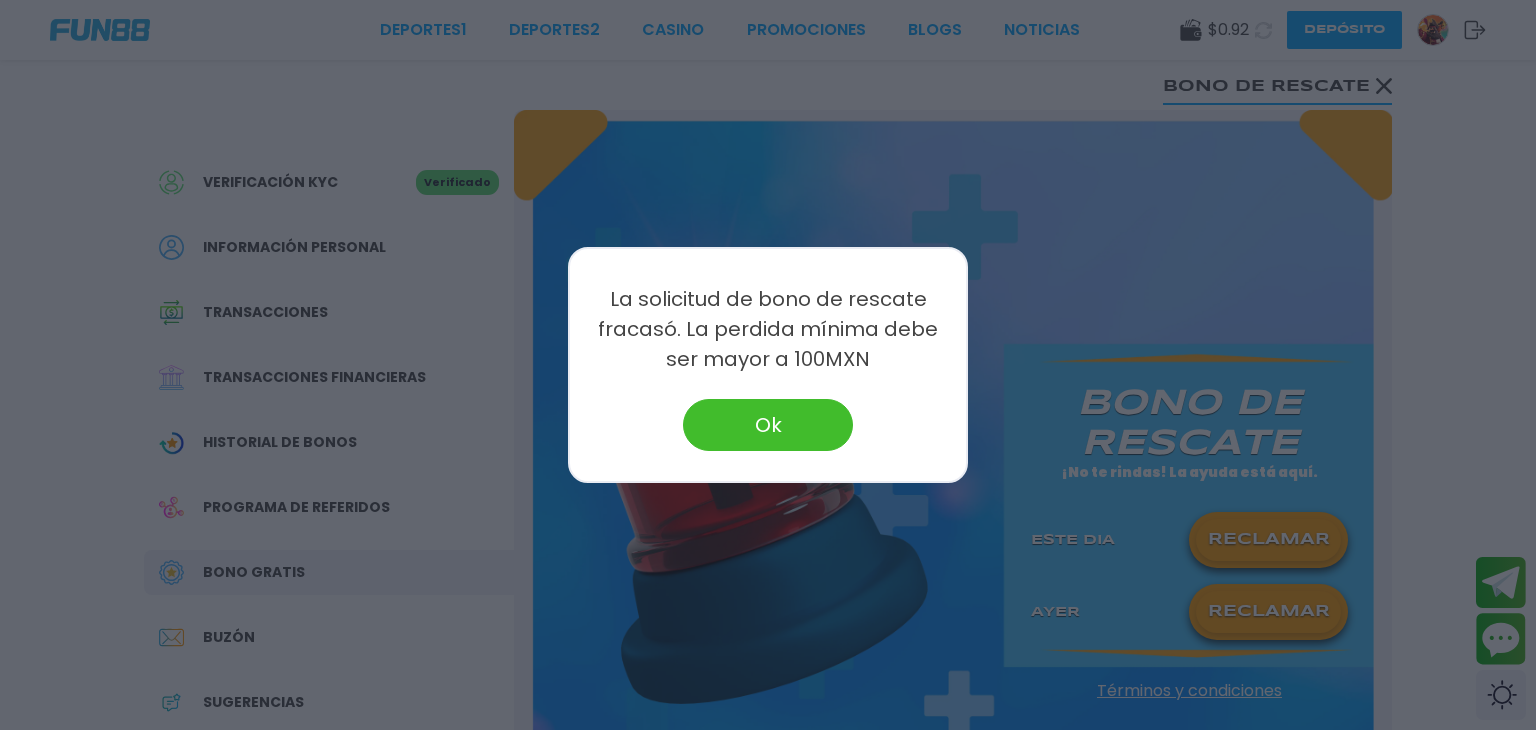 click on "Ok" at bounding box center (768, 425) 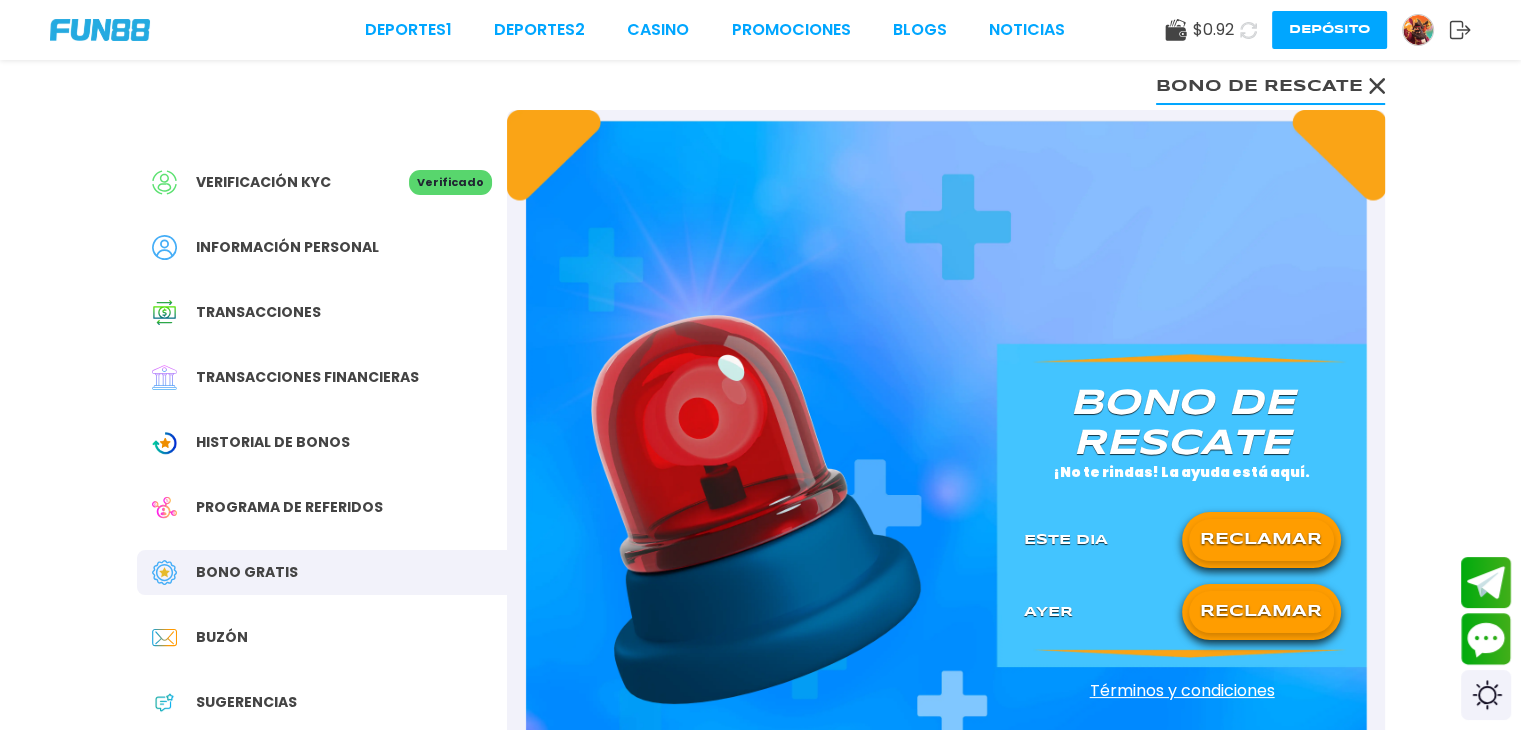 click on "RECLAMAR" at bounding box center [1261, 612] 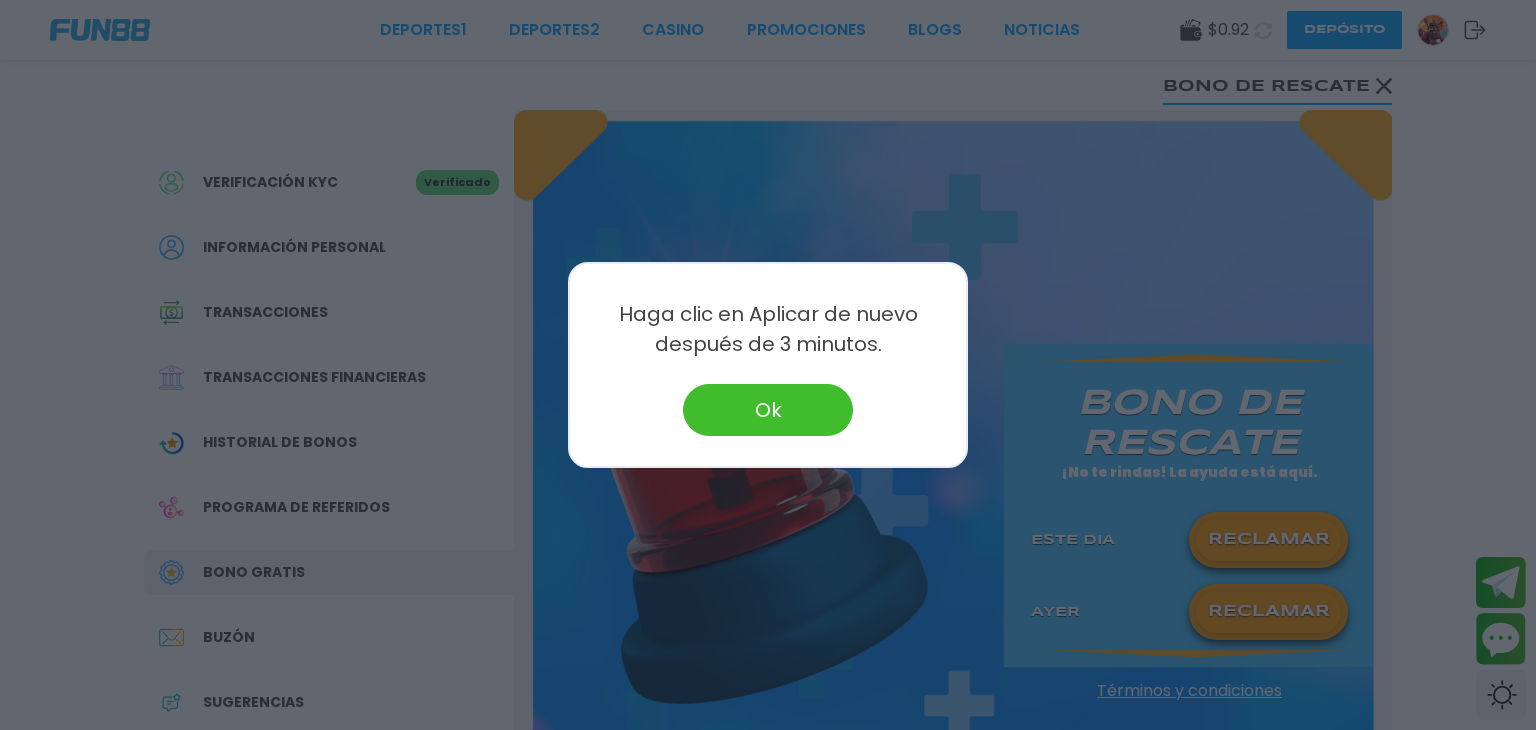 click on "Ok" at bounding box center (768, 410) 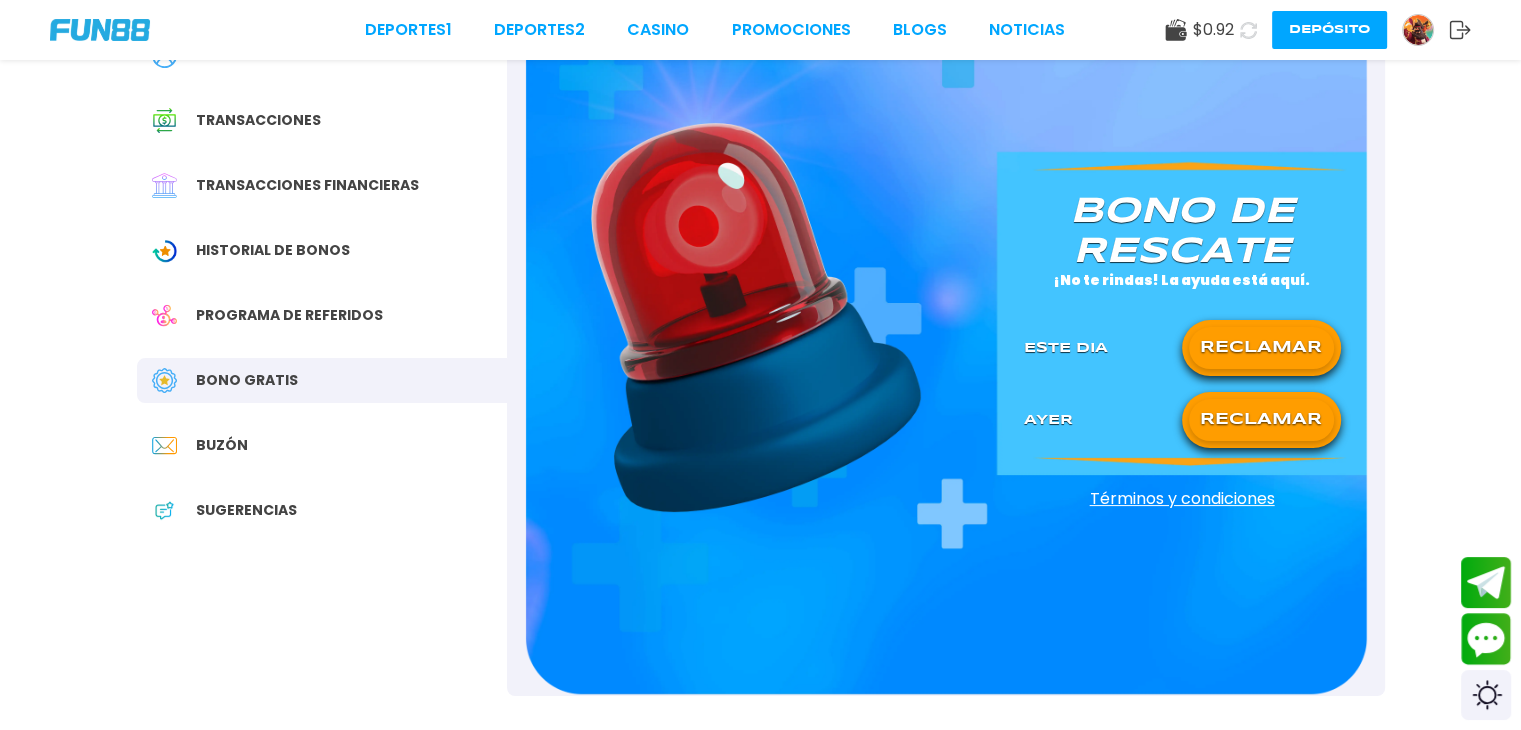 scroll, scrollTop: 196, scrollLeft: 0, axis: vertical 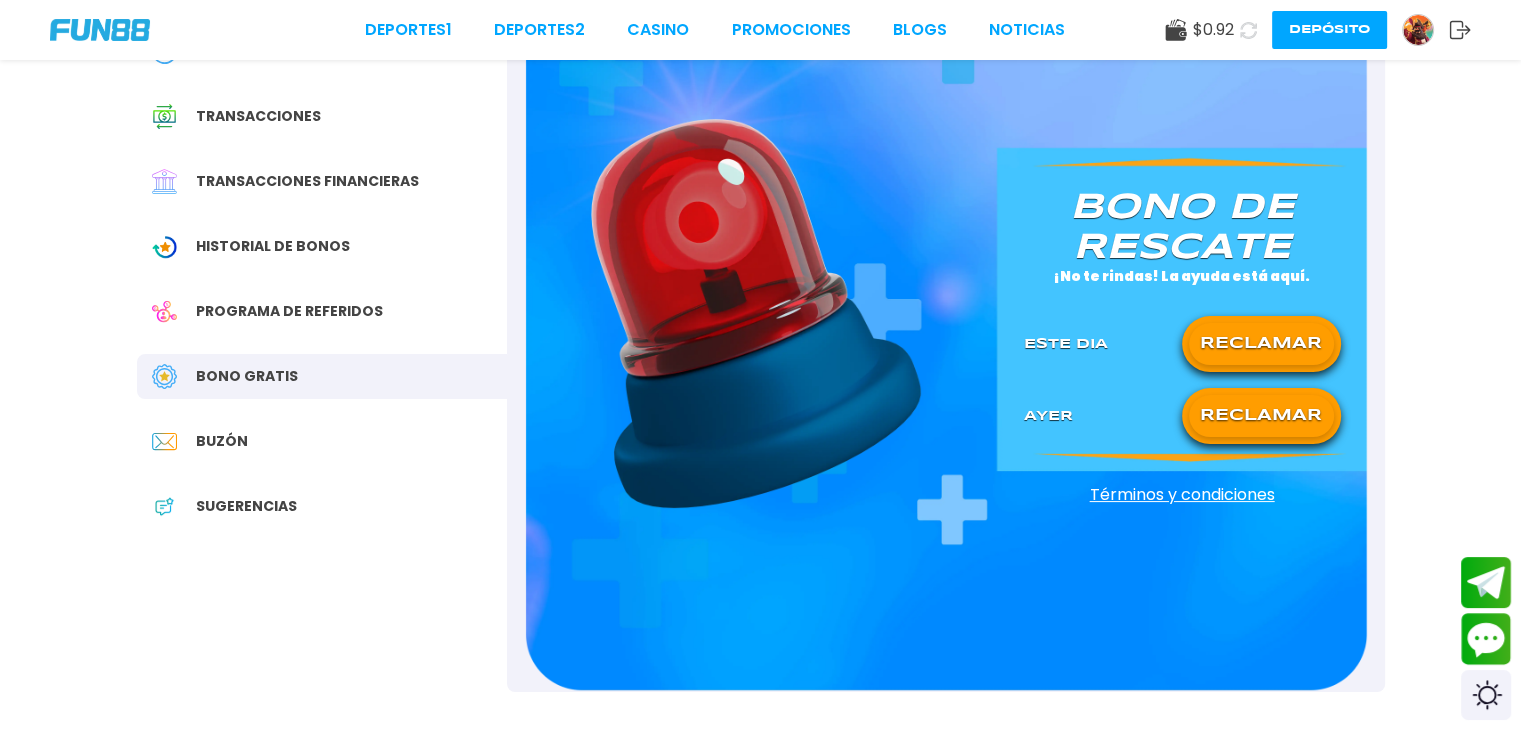 click on "Bono Gratis" at bounding box center (247, 376) 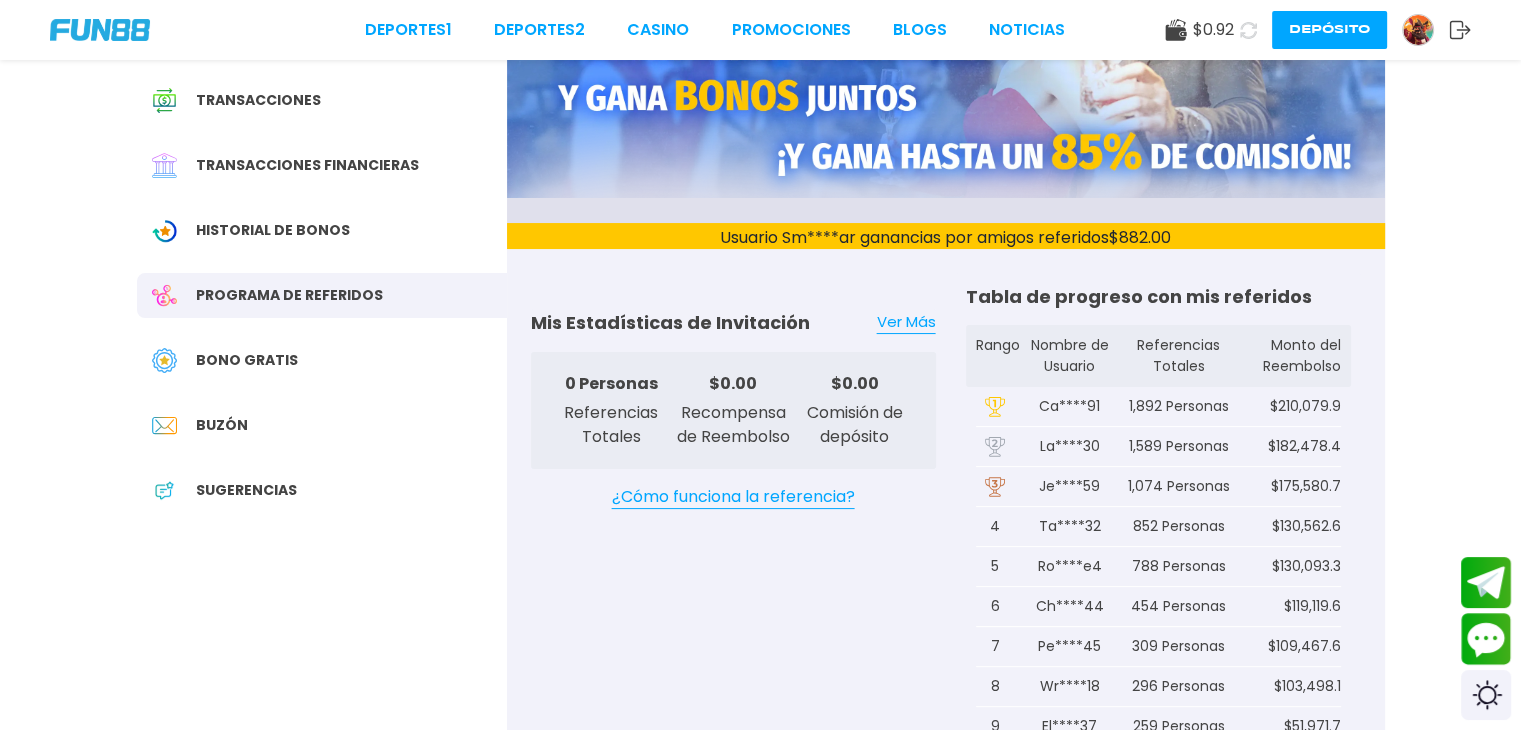scroll, scrollTop: 234, scrollLeft: 0, axis: vertical 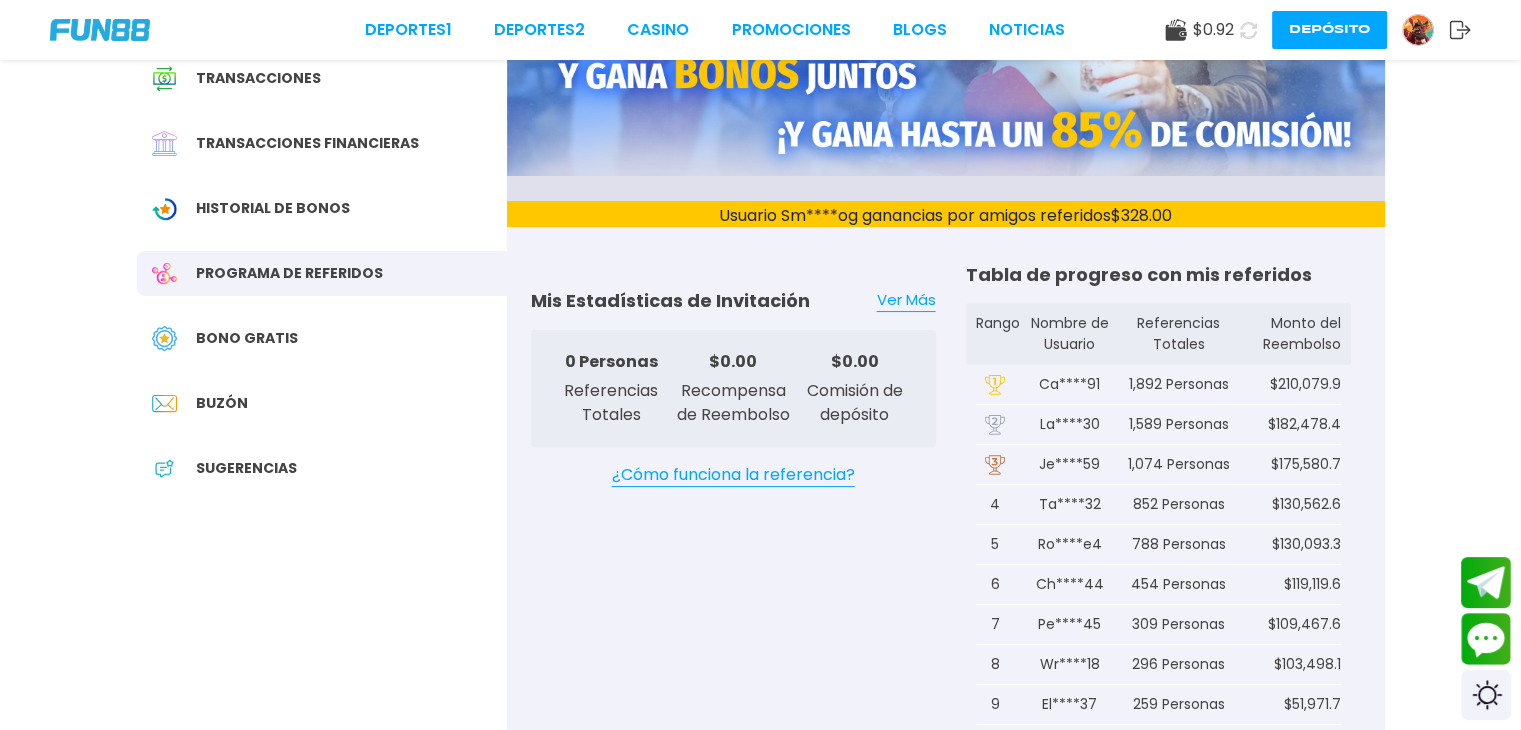 click on "Bono Gratis" at bounding box center (322, 338) 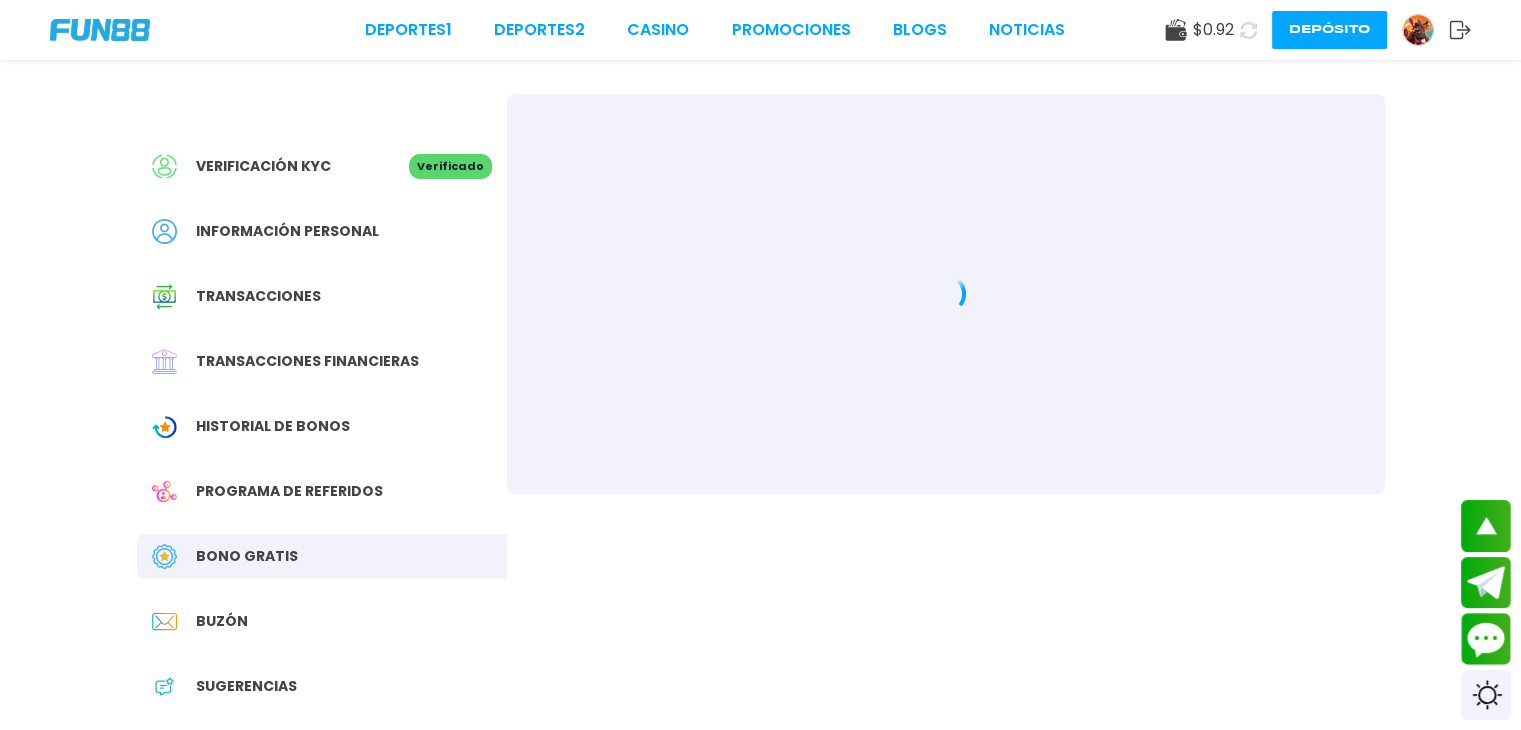 scroll, scrollTop: 0, scrollLeft: 0, axis: both 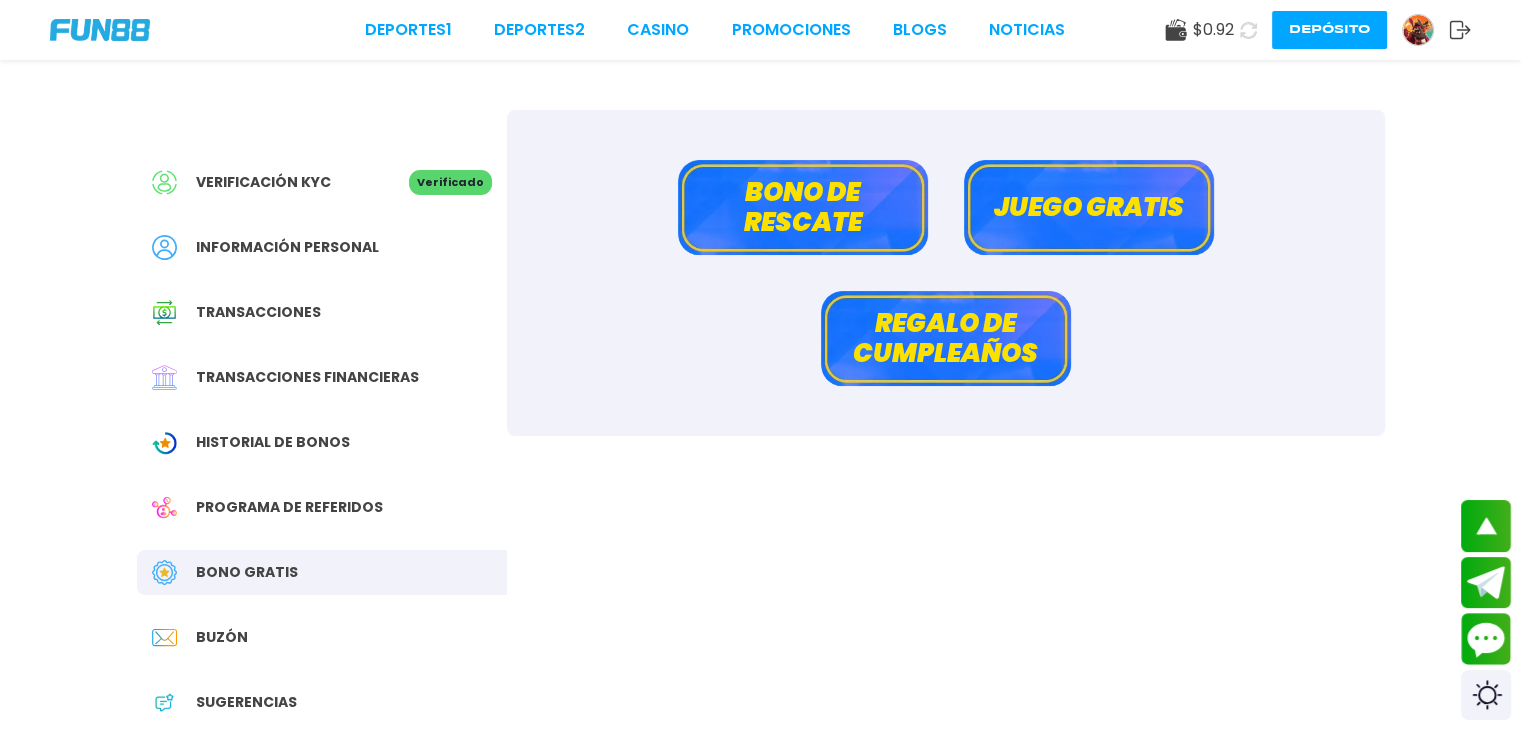 click on "Bono de rescate" at bounding box center (803, 207) 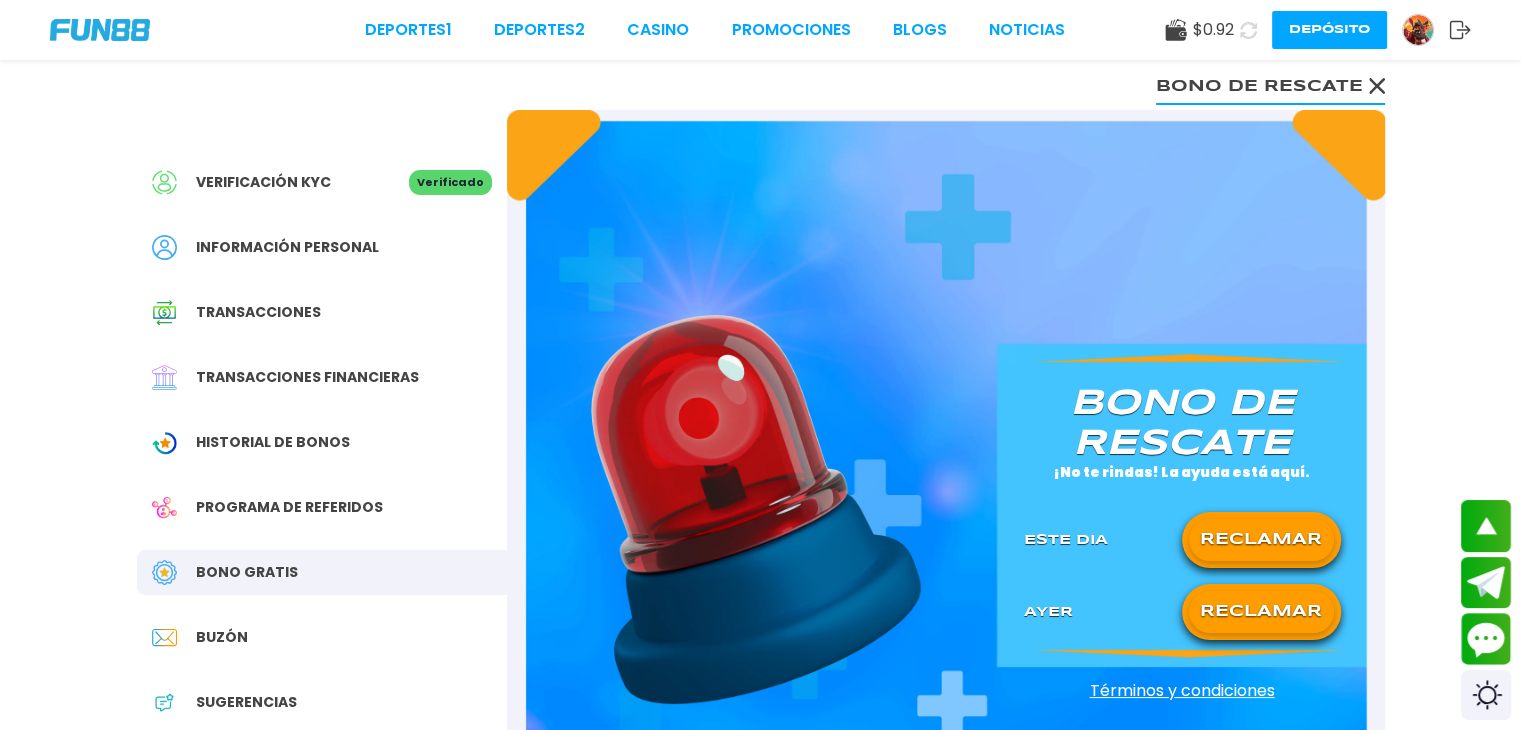 click on "RECLAMAR" at bounding box center [1261, 612] 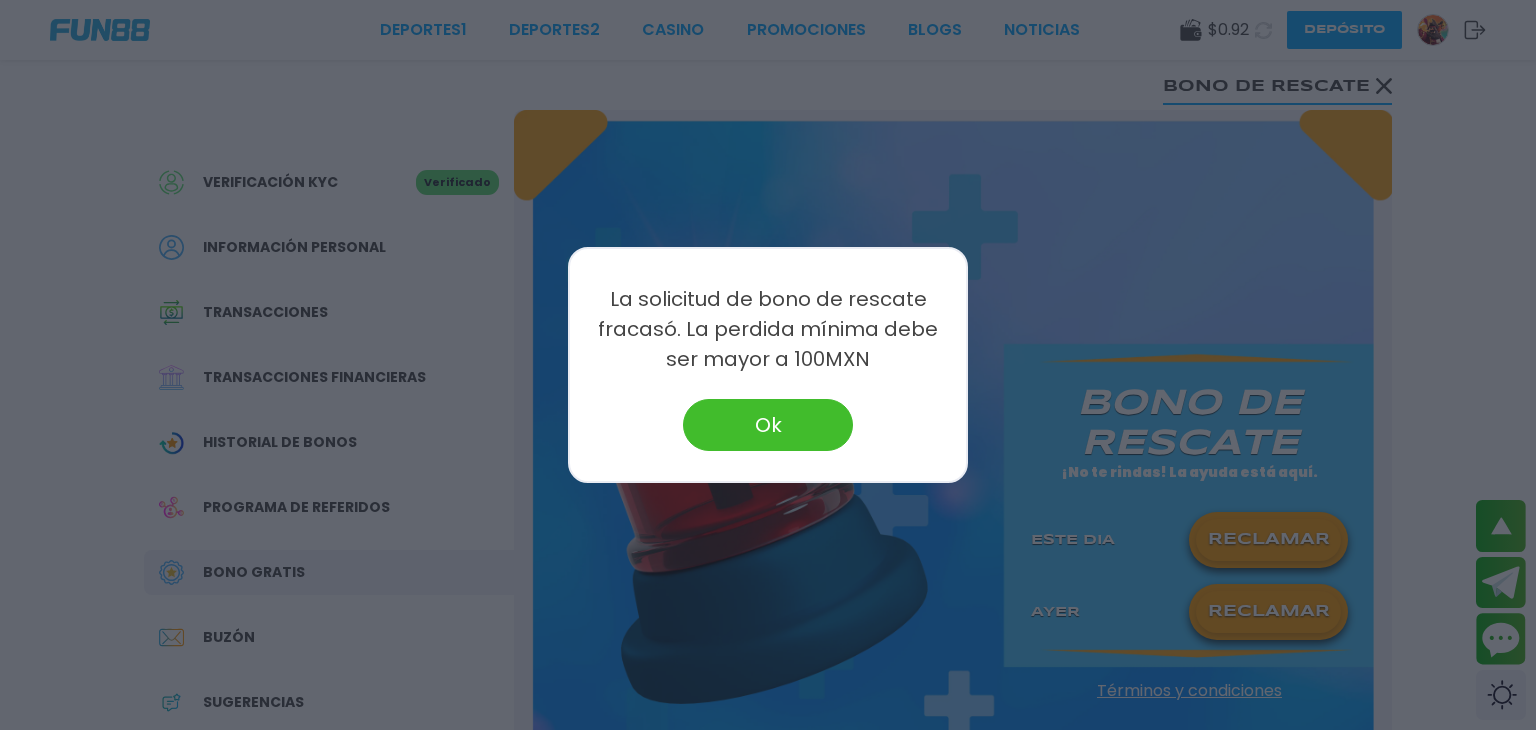 click on "Ok" at bounding box center [768, 425] 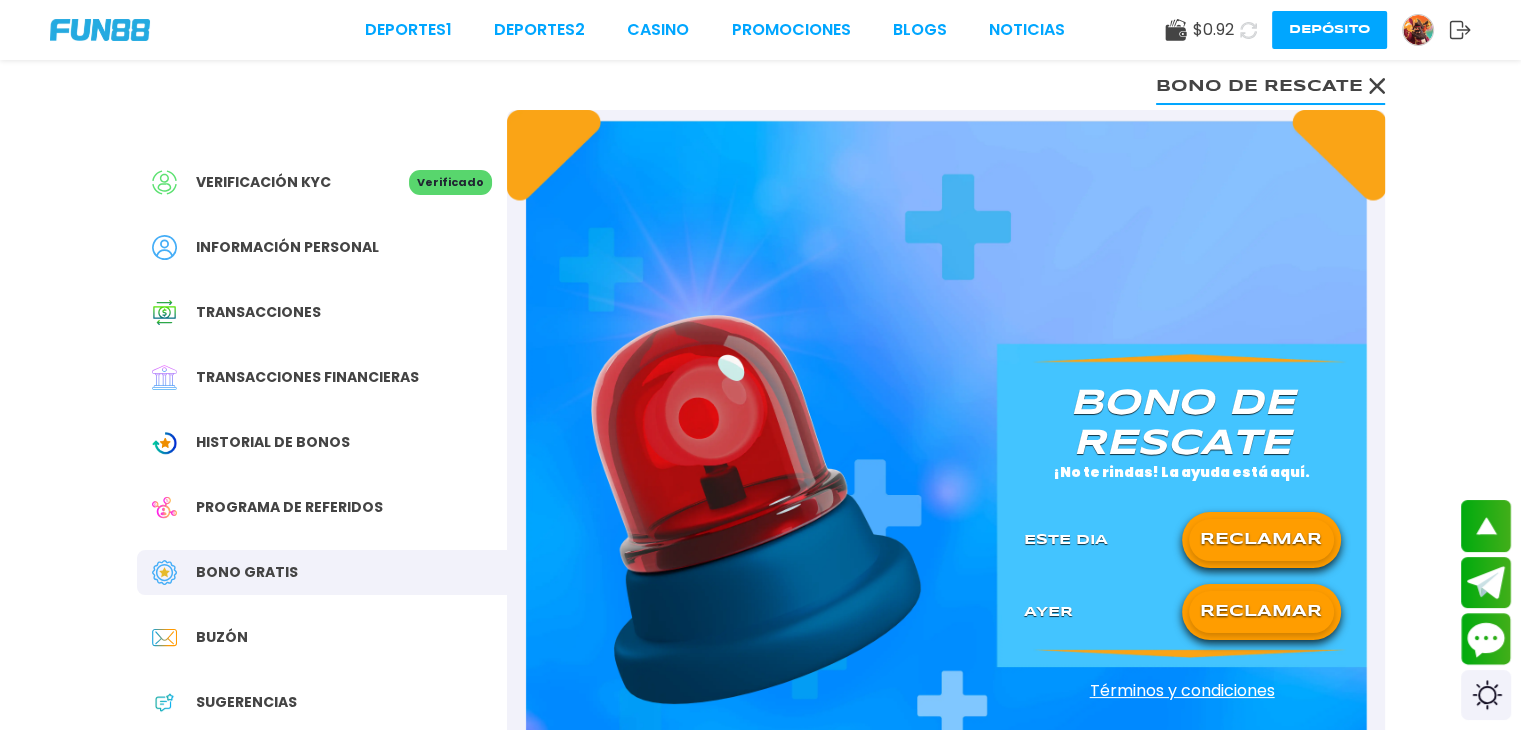 click at bounding box center (100, 30) 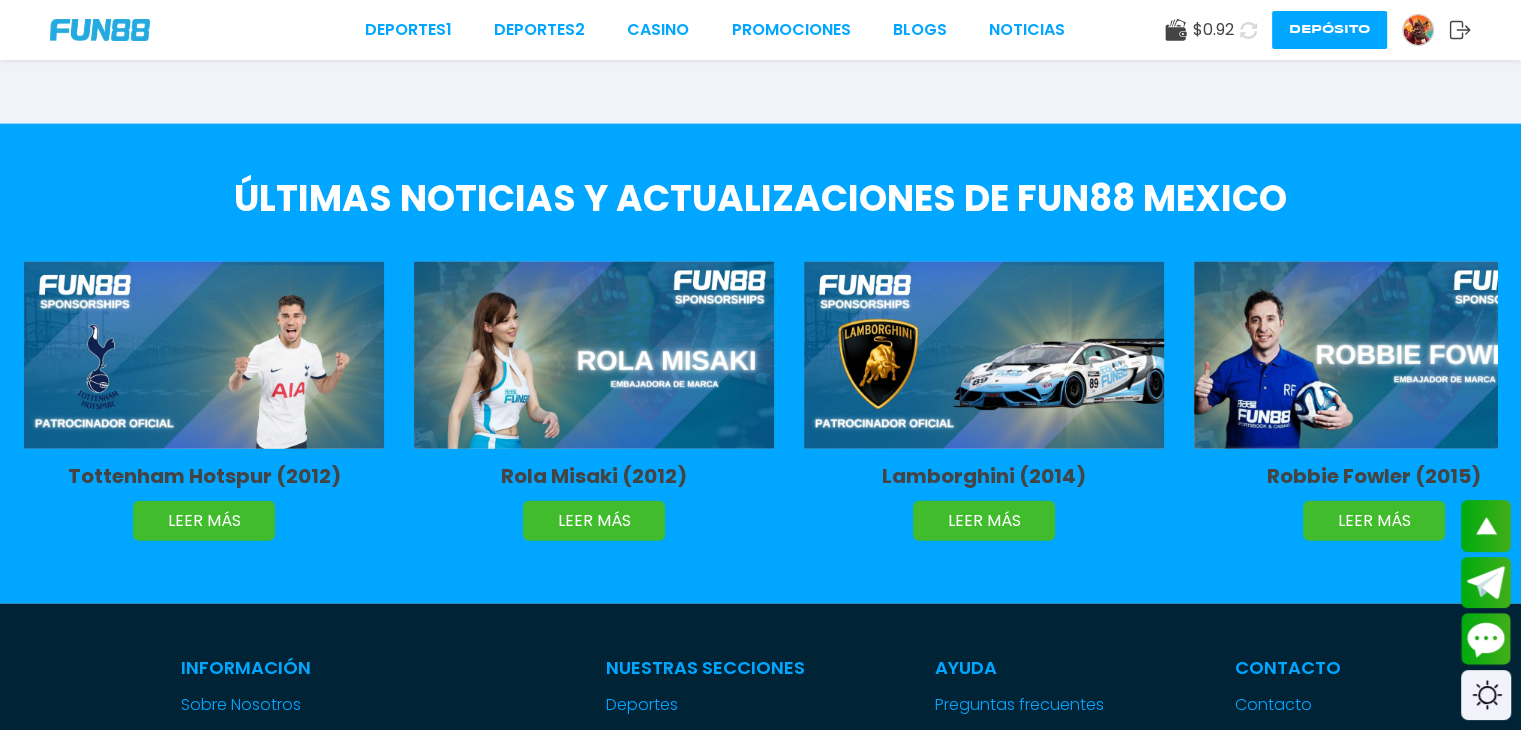 scroll, scrollTop: 4440, scrollLeft: 0, axis: vertical 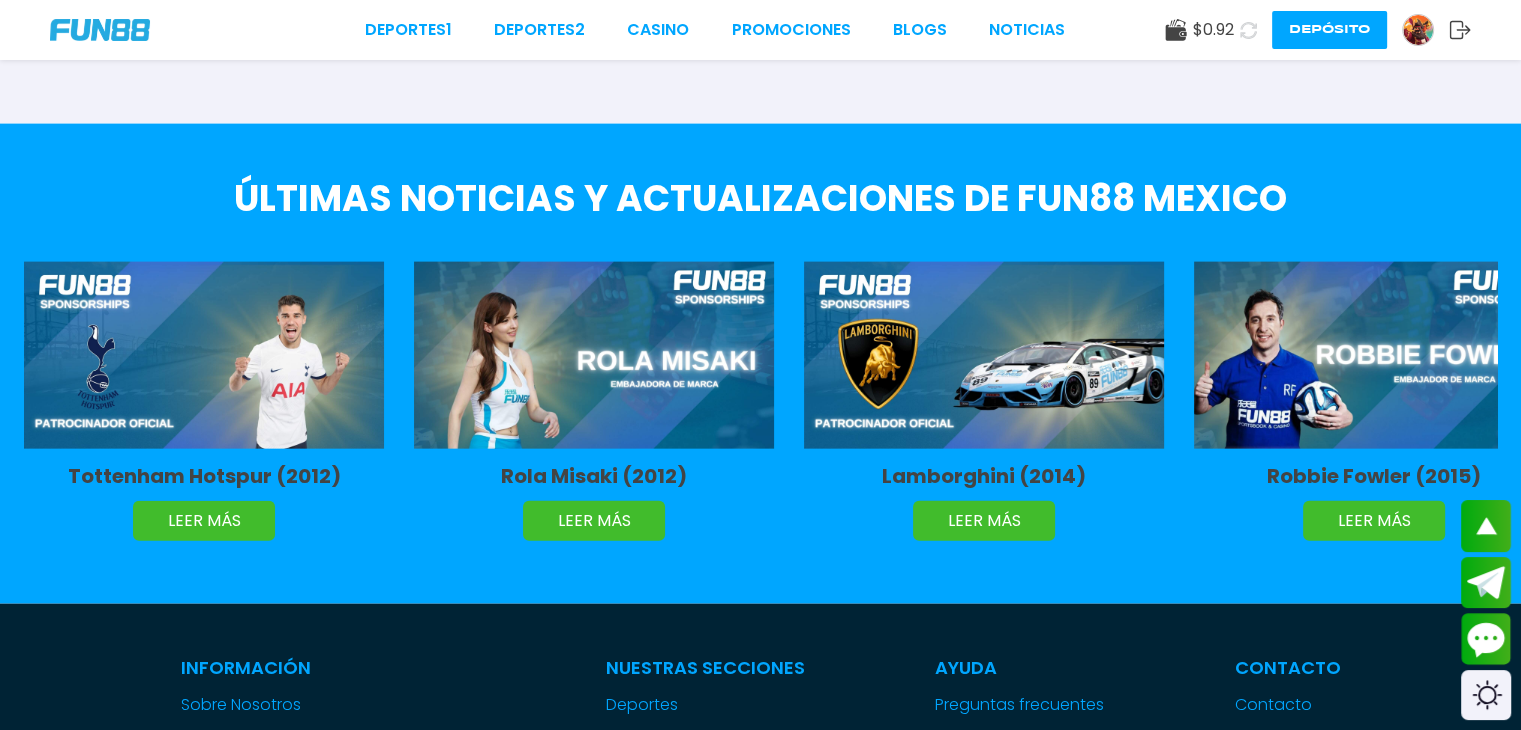 click on "$ 0.92 Depósito" at bounding box center [1318, 30] 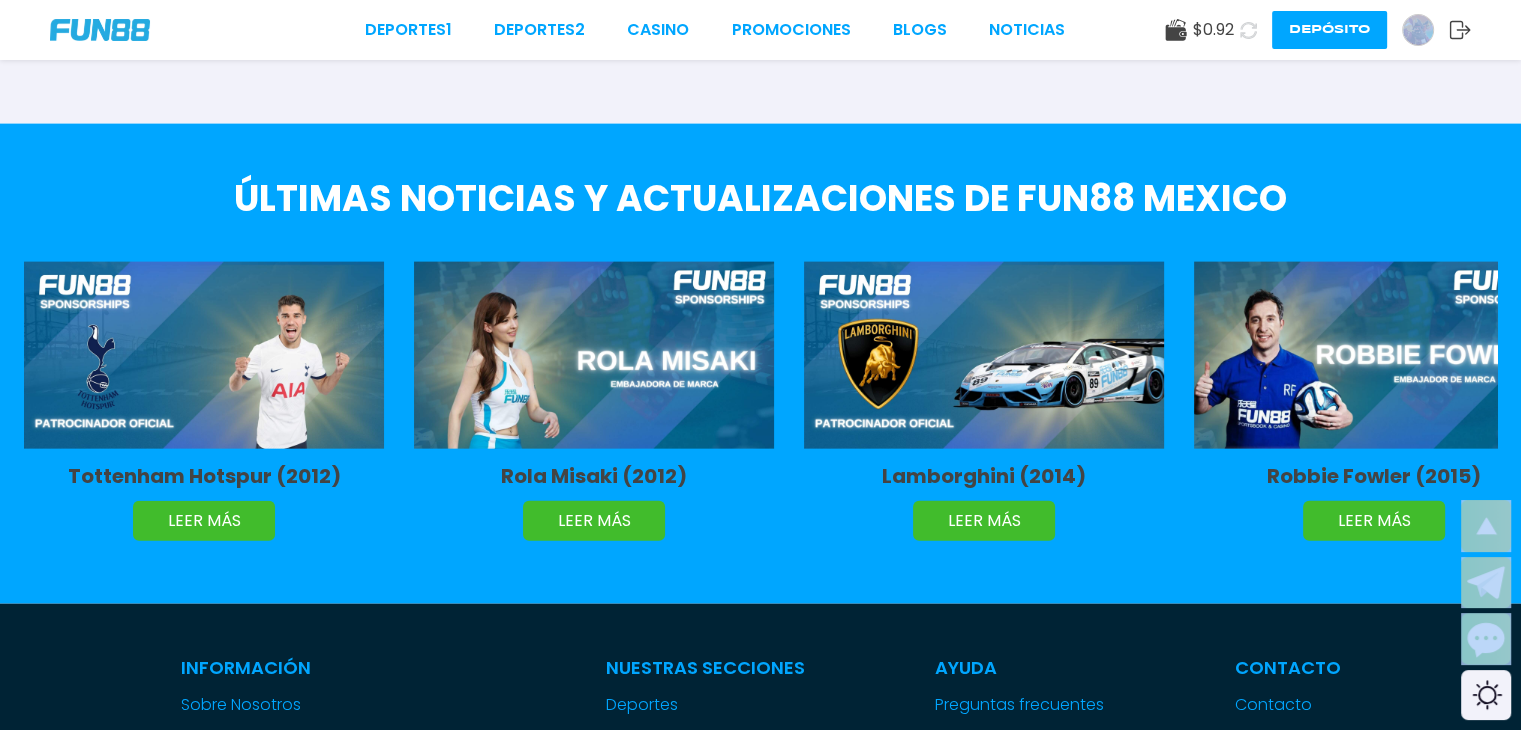 click on "$ 0.92 Depósito" at bounding box center (1318, 30) 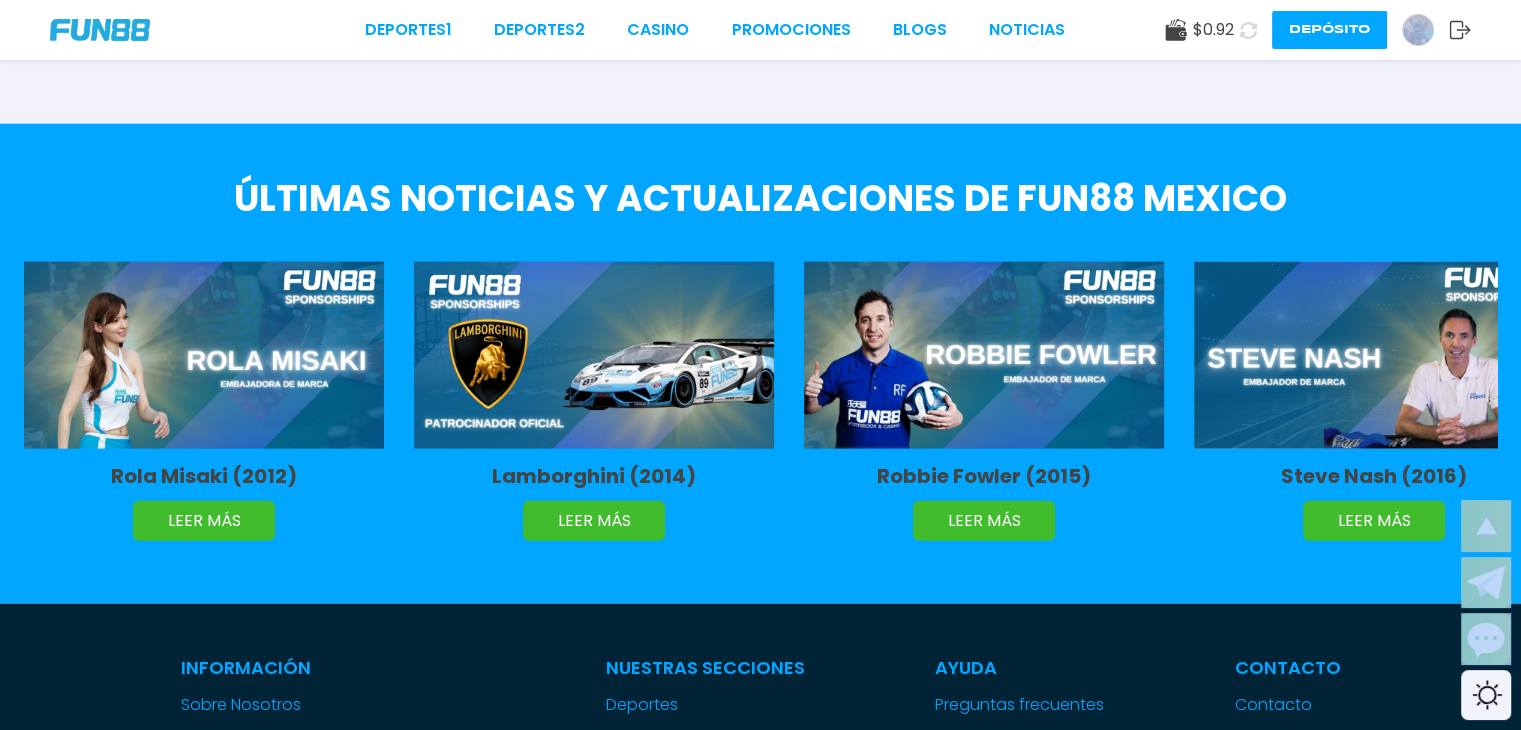 click on "Deportes  1 Deportes  2 CASINO Promociones BLOGS NOTICIAS $ 0.92 Depósito" at bounding box center [760, 30] 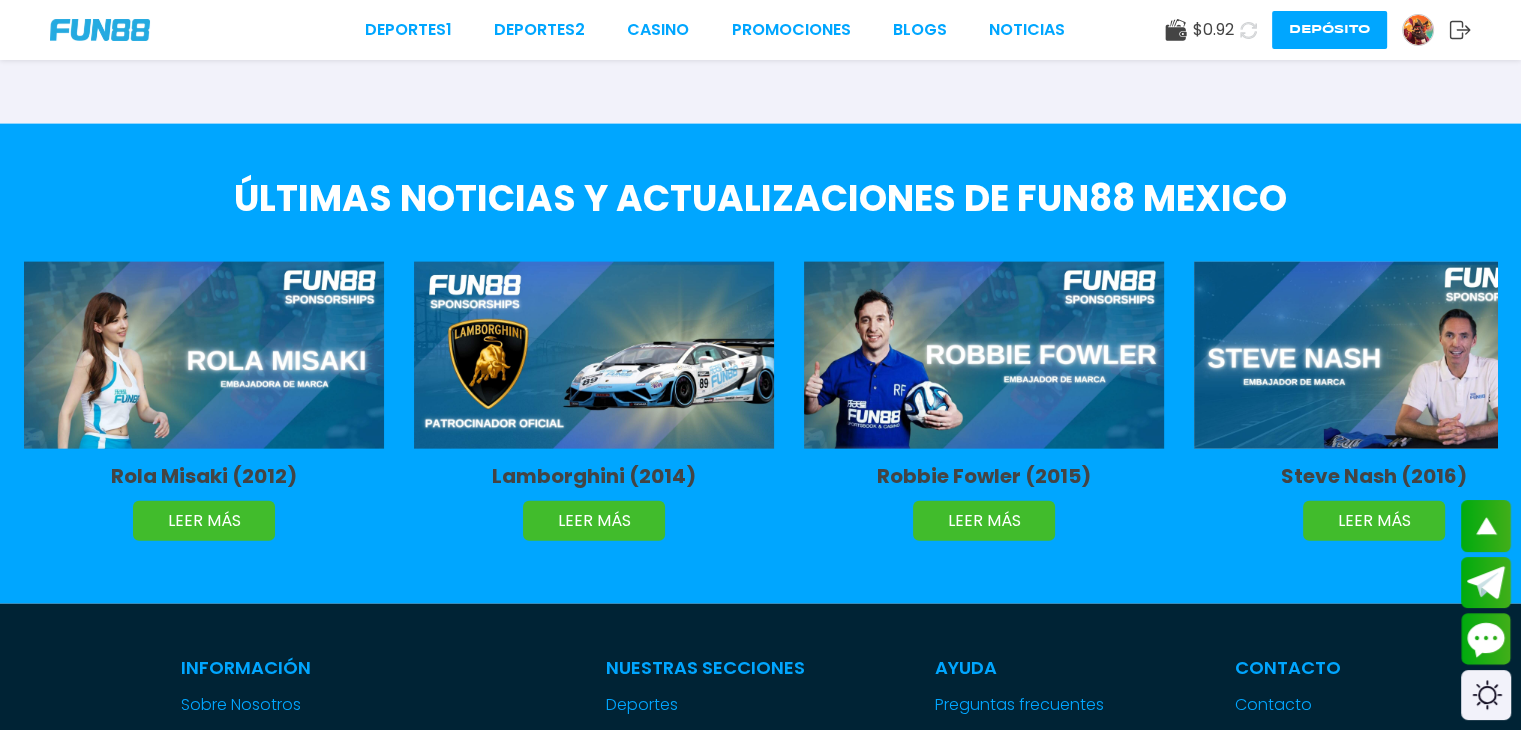 click at bounding box center [1418, 30] 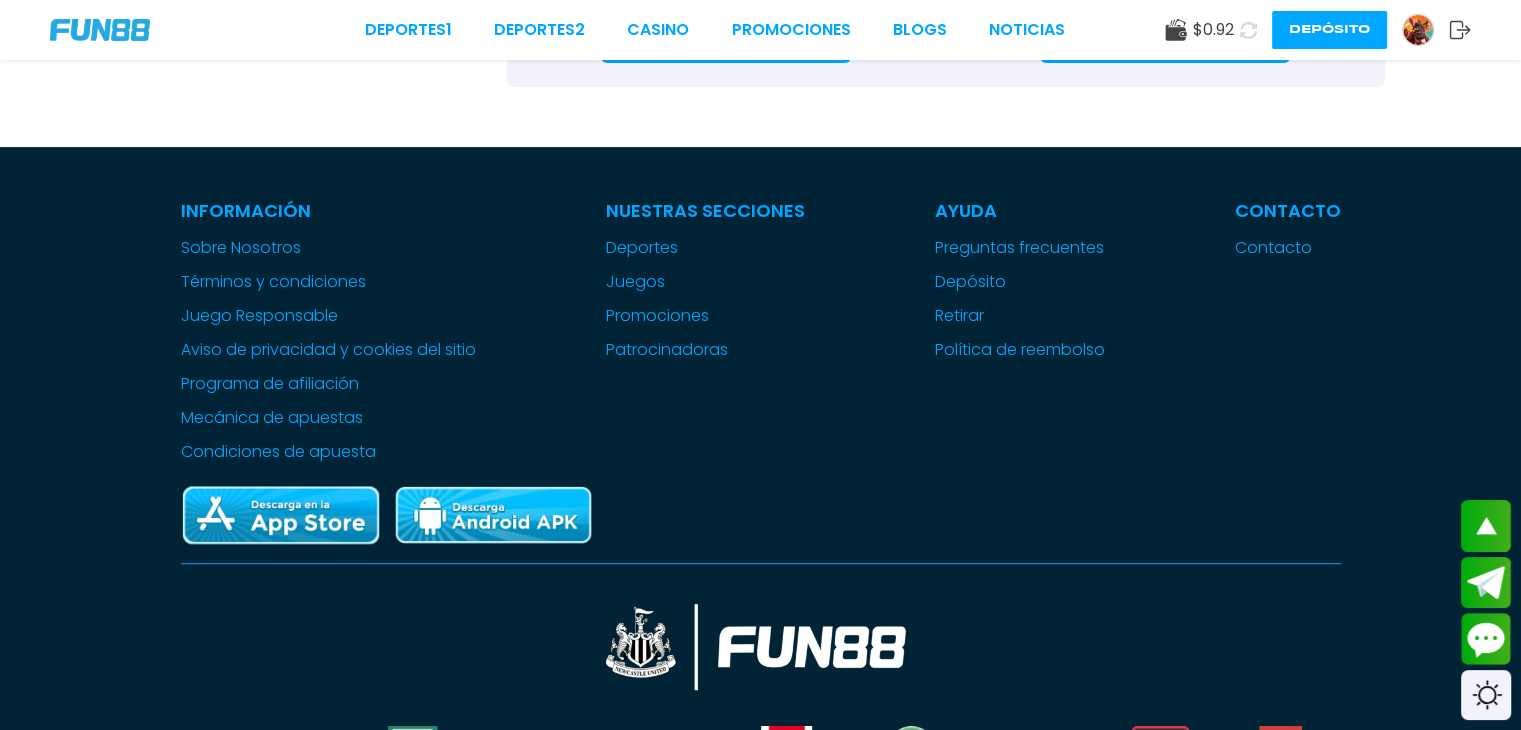 scroll, scrollTop: 734, scrollLeft: 0, axis: vertical 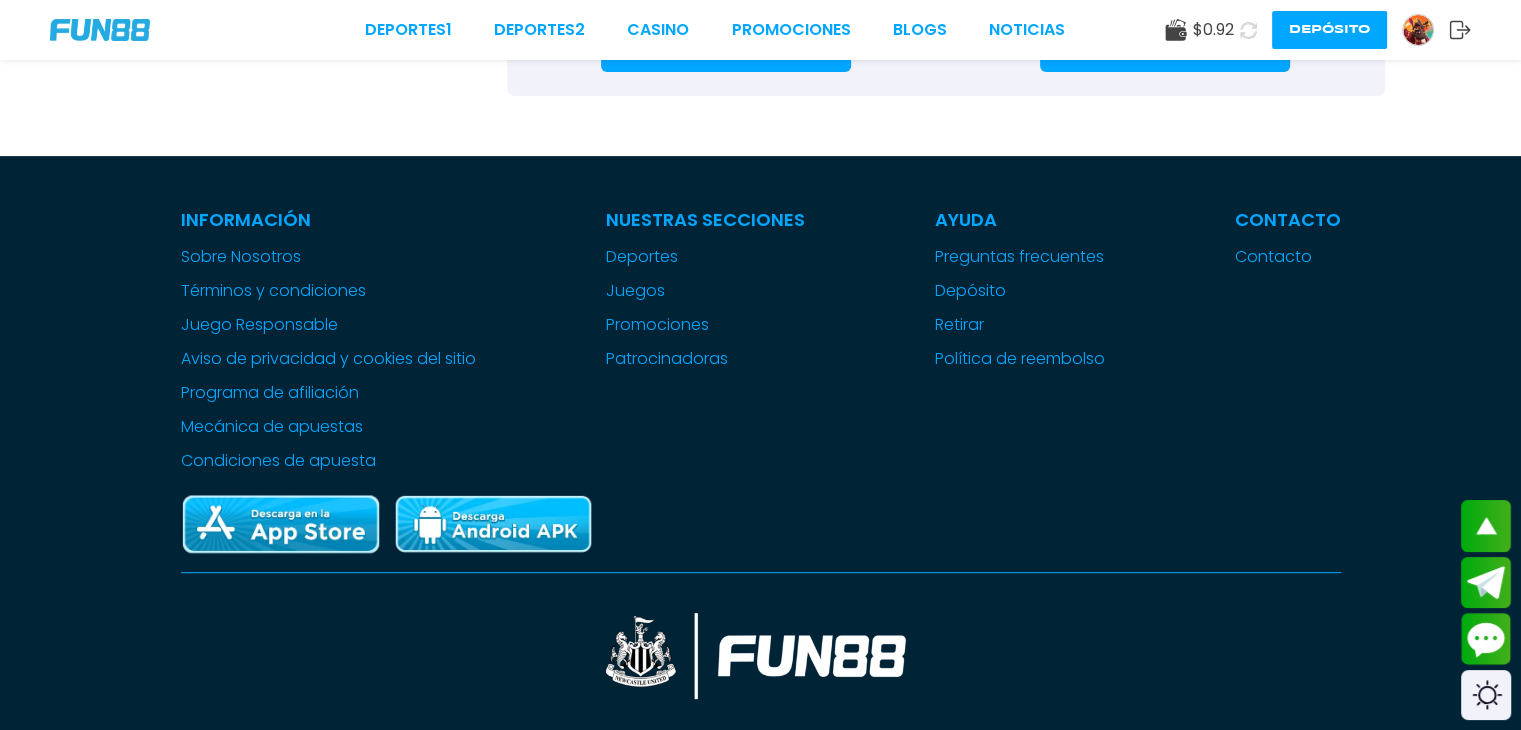 click 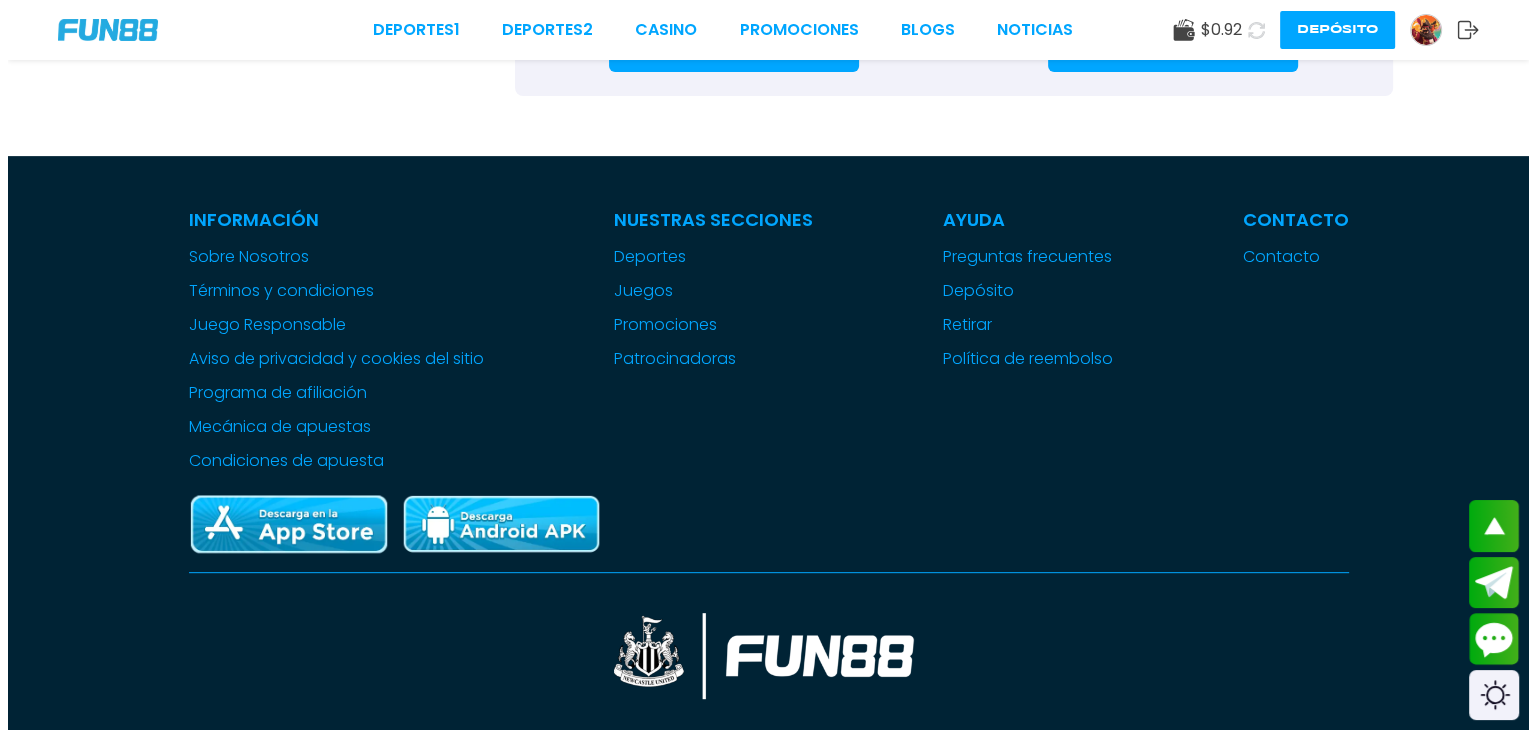 scroll, scrollTop: 0, scrollLeft: 0, axis: both 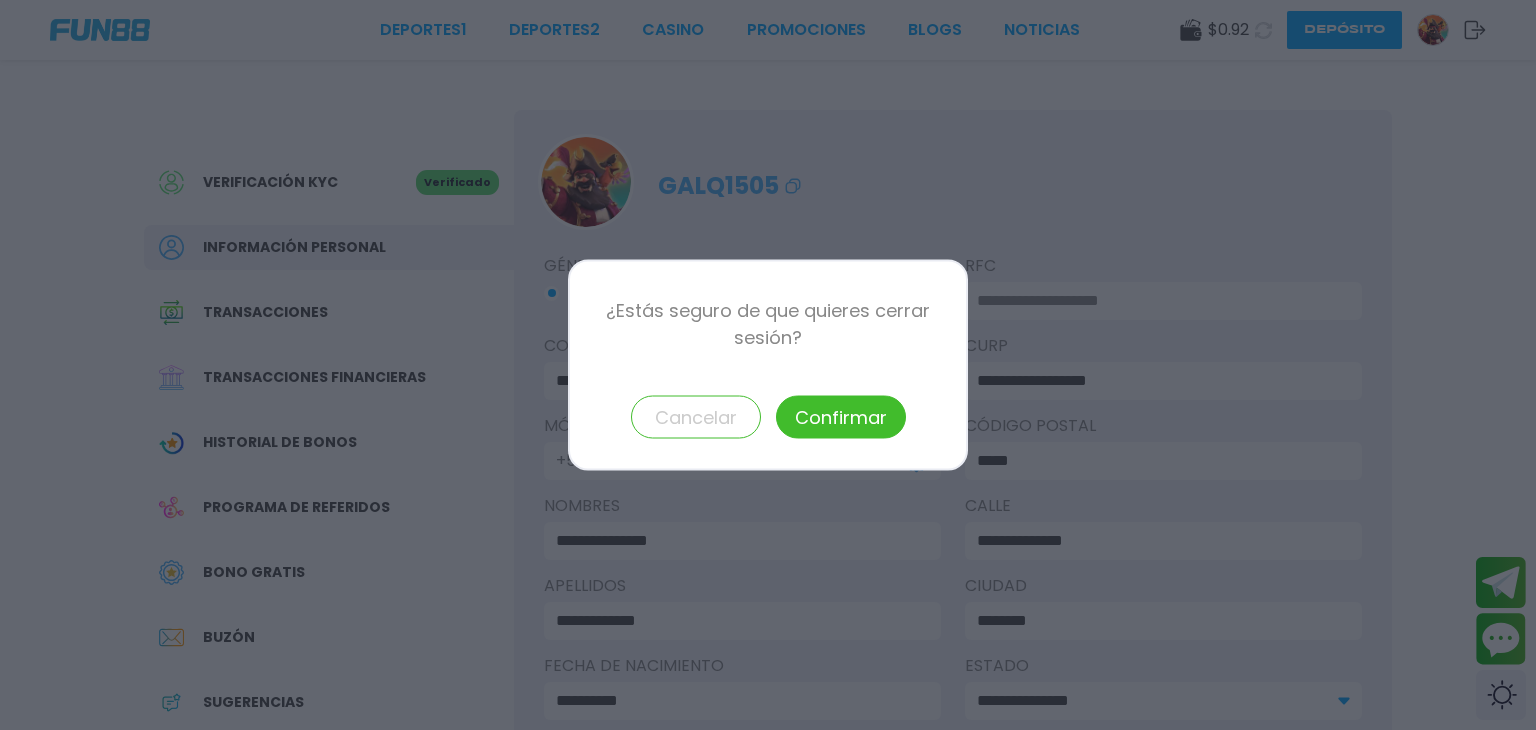 click on "Confirmar" at bounding box center [841, 417] 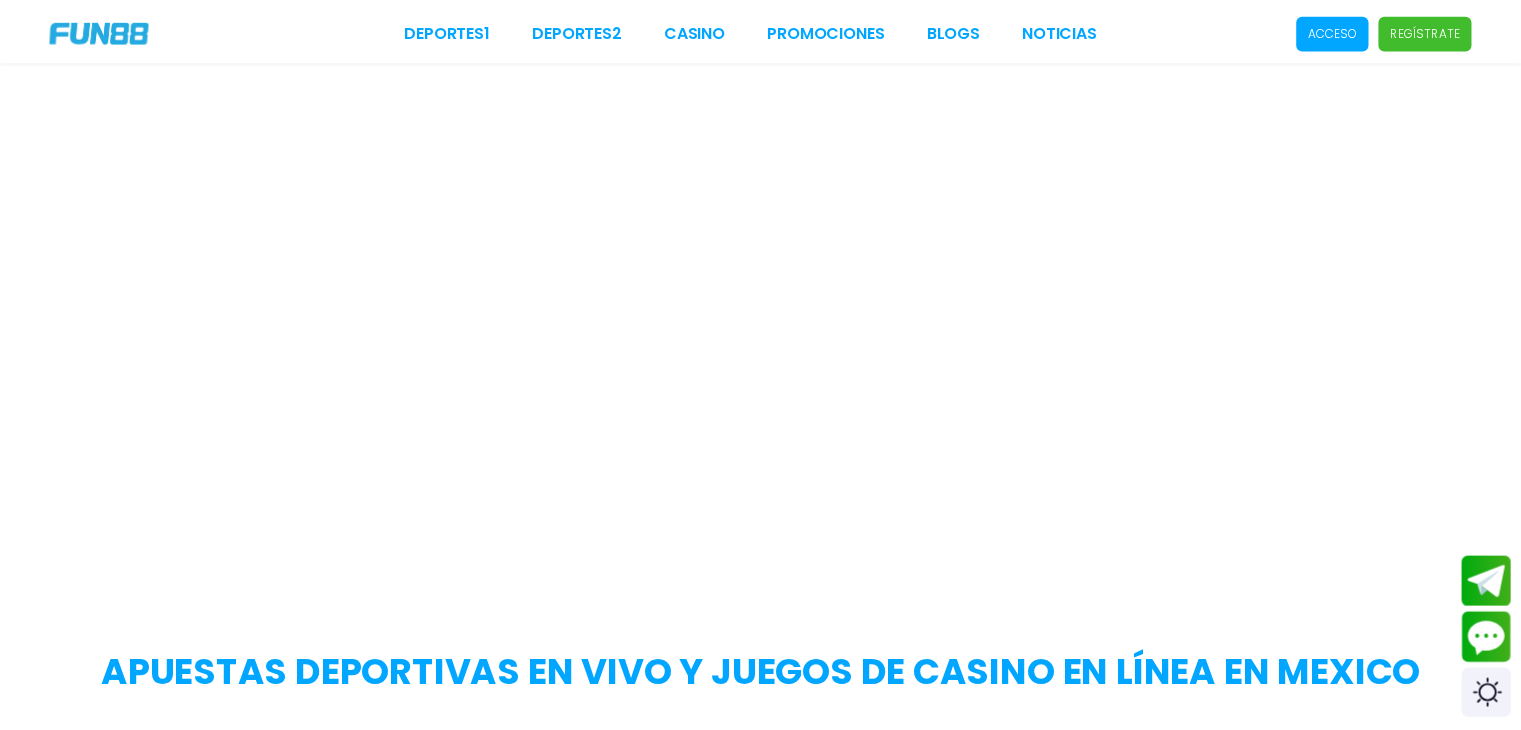 scroll, scrollTop: 0, scrollLeft: 0, axis: both 